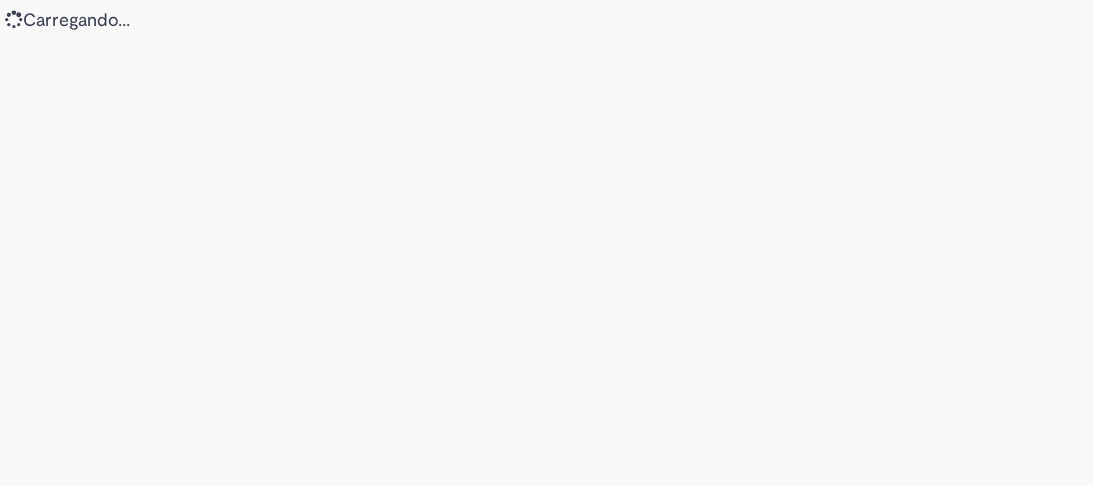 scroll, scrollTop: 0, scrollLeft: 0, axis: both 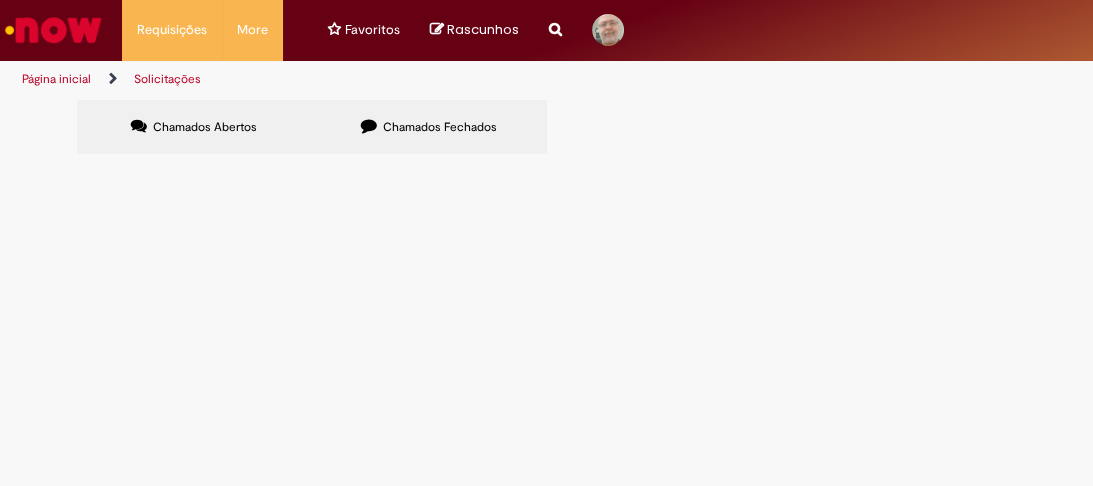 click at bounding box center (53, 30) 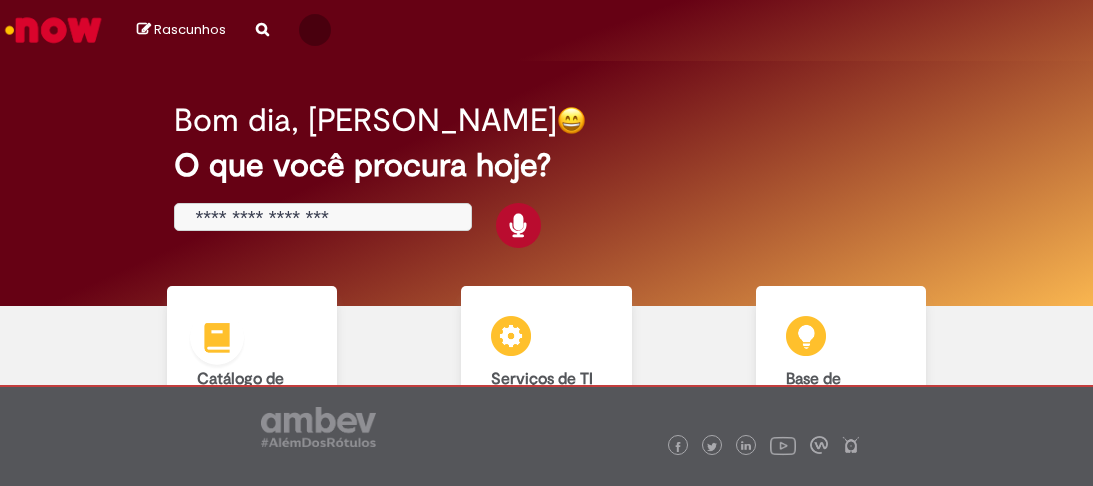scroll, scrollTop: 0, scrollLeft: 0, axis: both 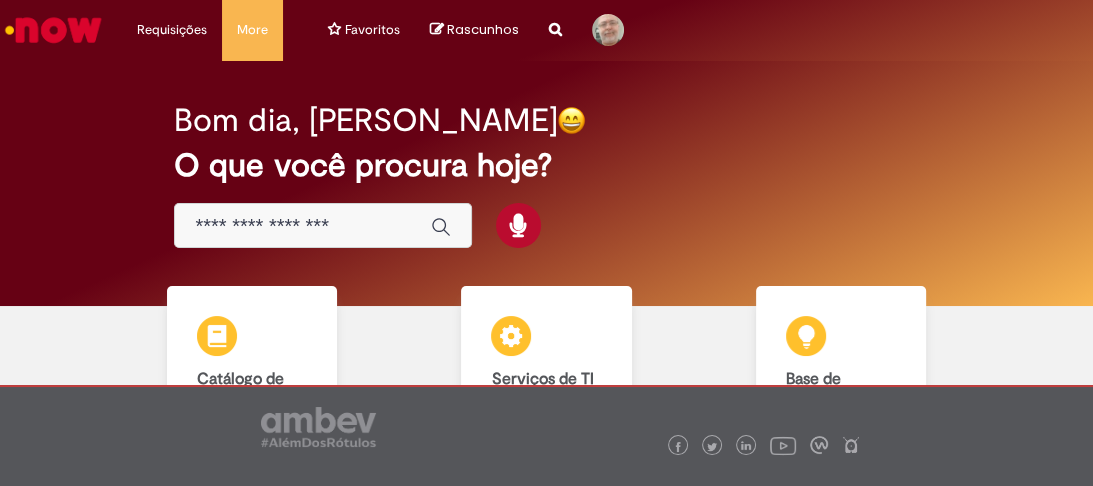 click at bounding box center (303, 226) 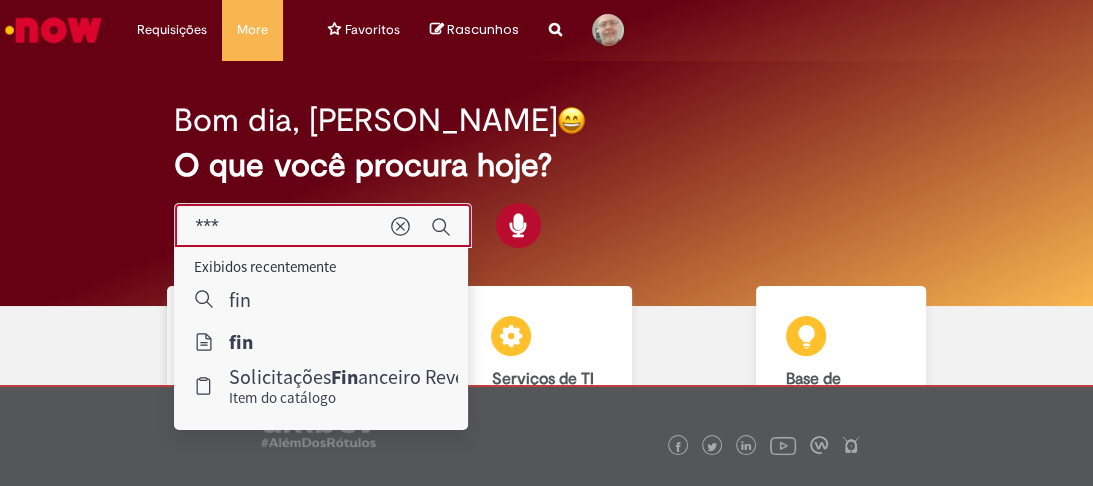 type on "****" 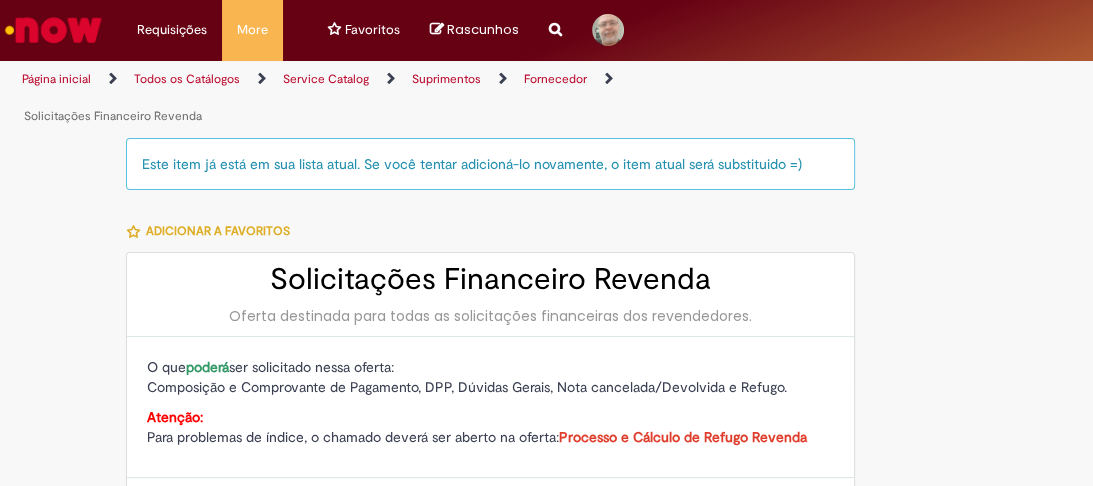 type on "**********" 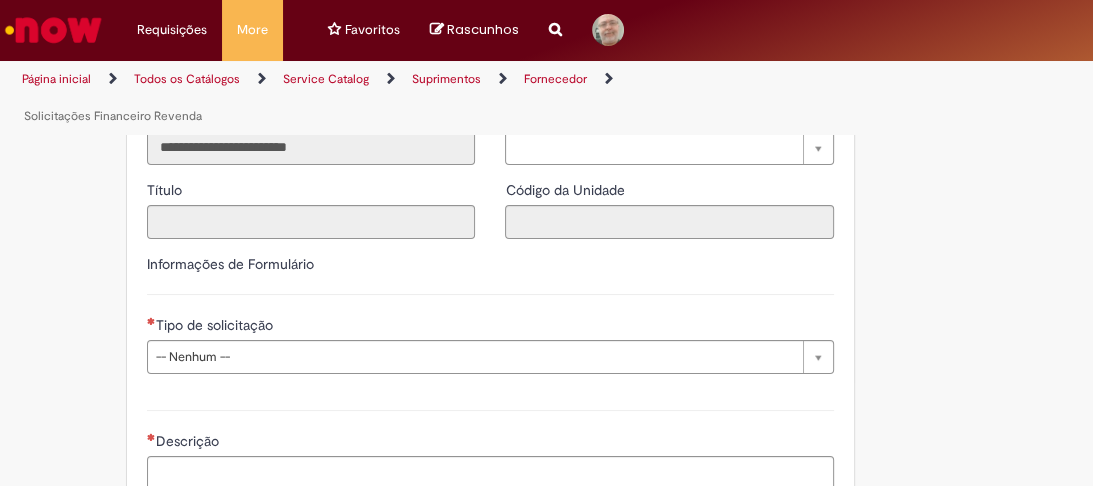 scroll, scrollTop: 560, scrollLeft: 0, axis: vertical 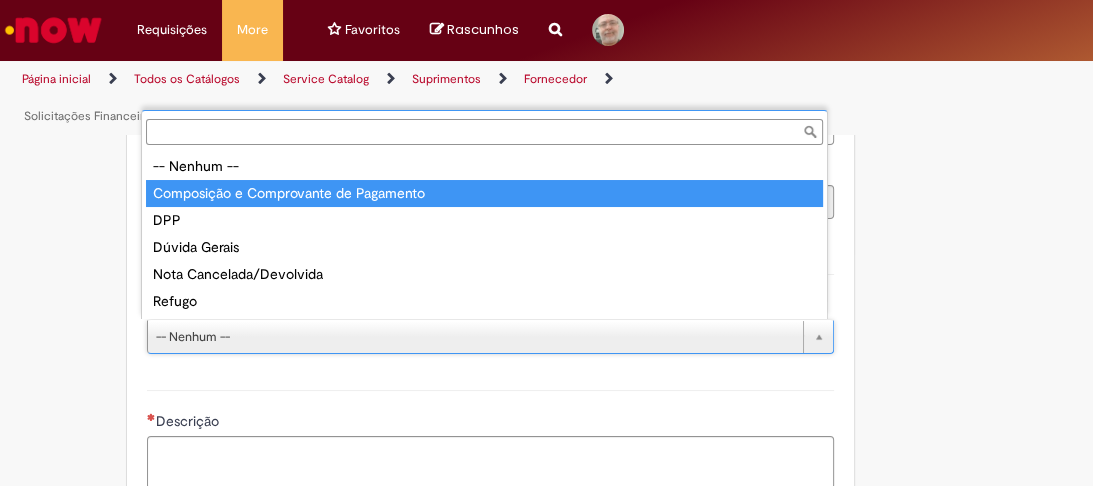 type on "**********" 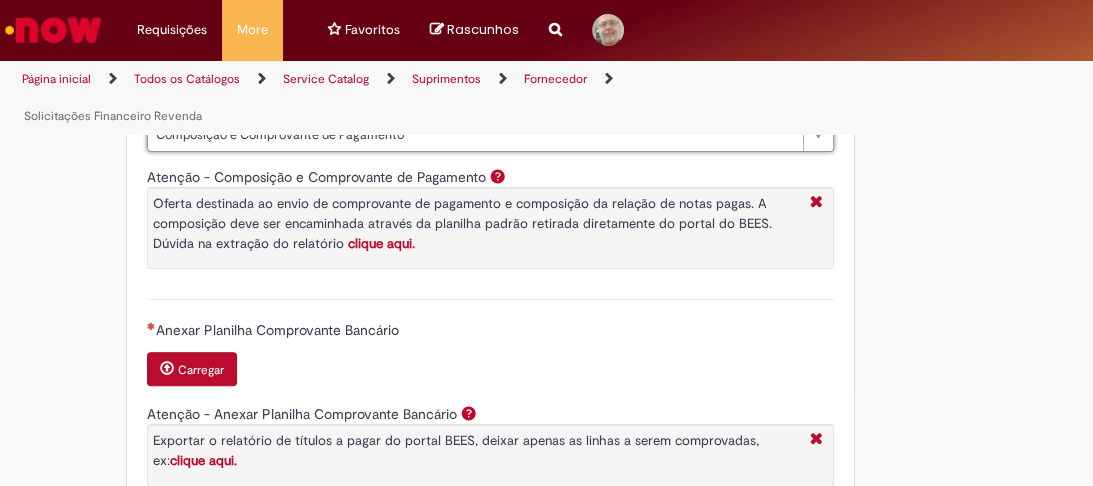 scroll, scrollTop: 800, scrollLeft: 0, axis: vertical 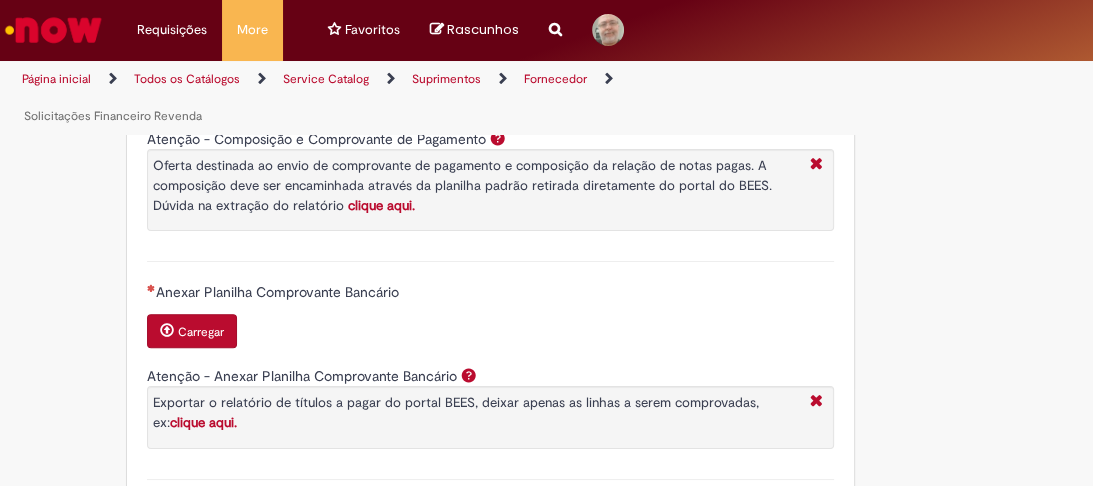click on "Carregar" at bounding box center (201, 332) 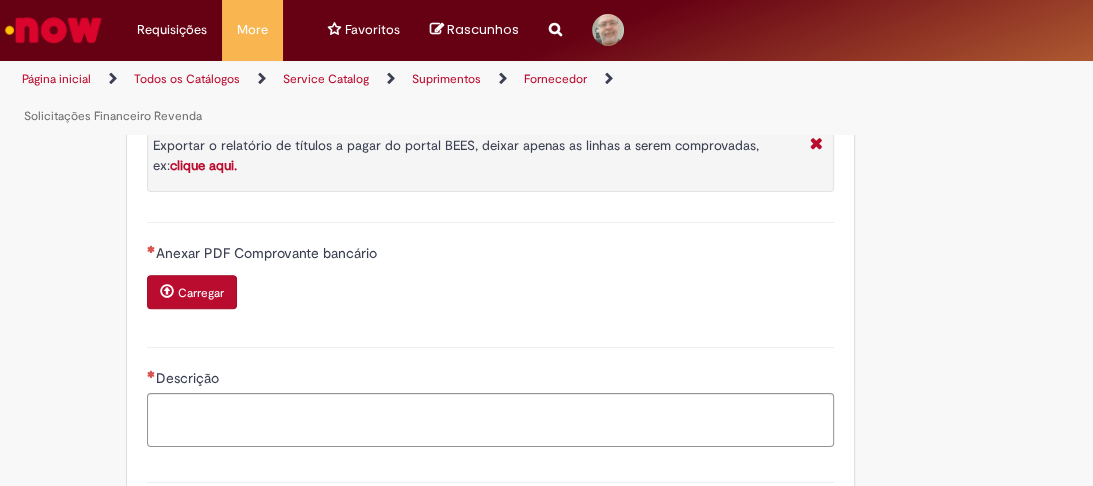 scroll, scrollTop: 1120, scrollLeft: 0, axis: vertical 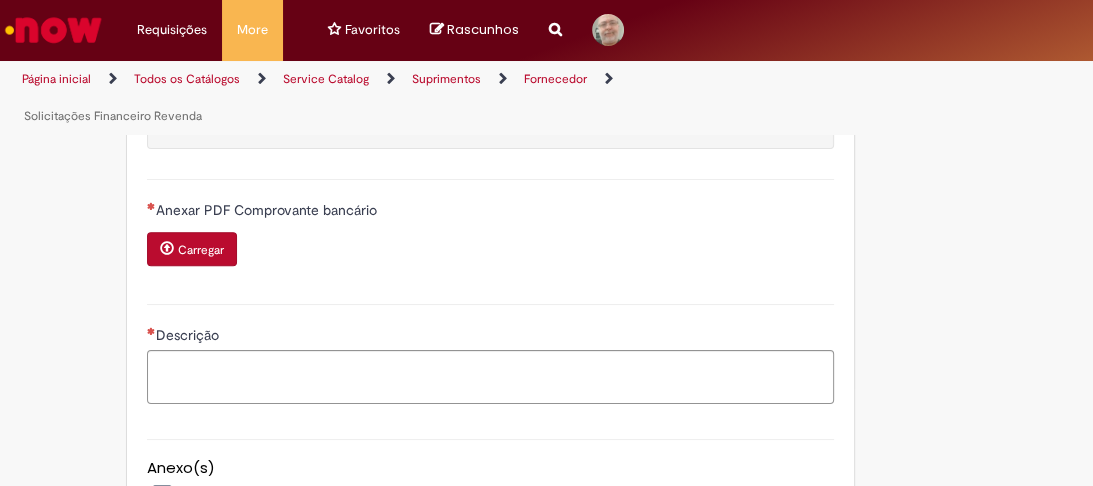 click on "Carregar" at bounding box center (192, 249) 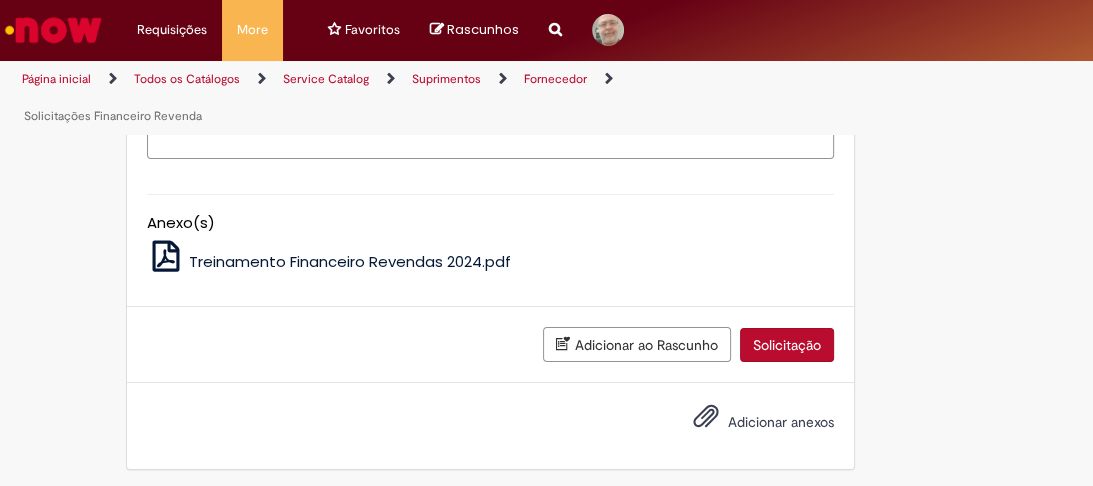 scroll, scrollTop: 1386, scrollLeft: 0, axis: vertical 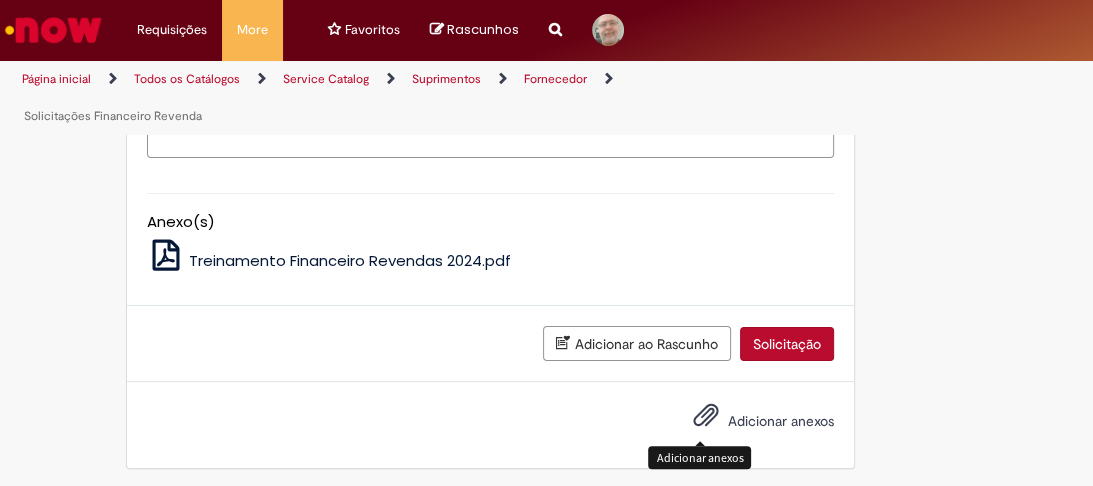 click at bounding box center [706, 416] 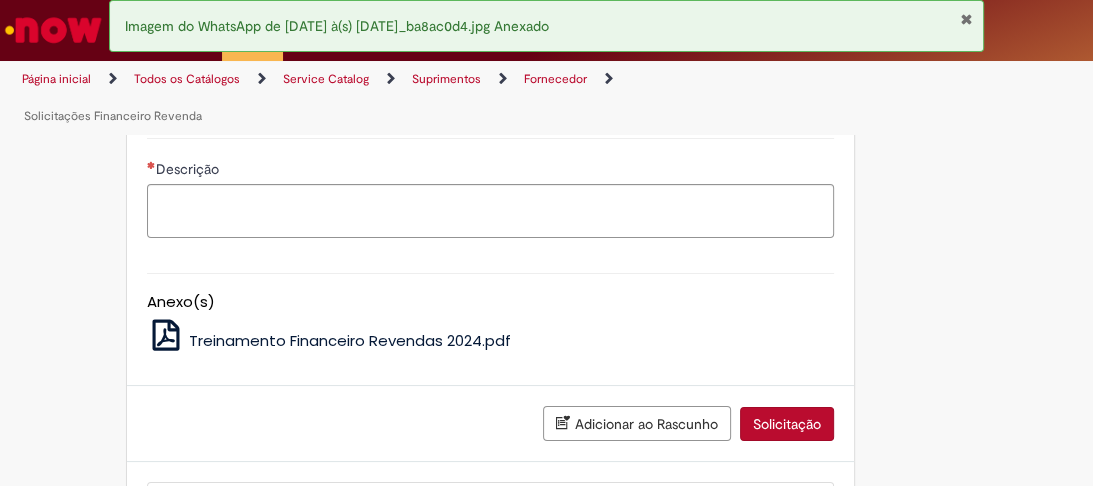 scroll, scrollTop: 1226, scrollLeft: 0, axis: vertical 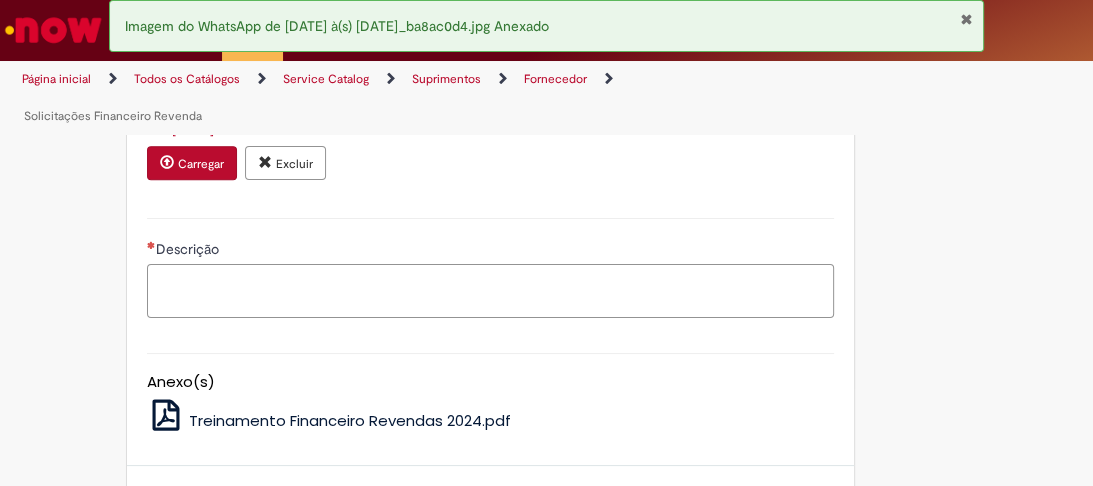 click on "Descrição" at bounding box center [490, 291] 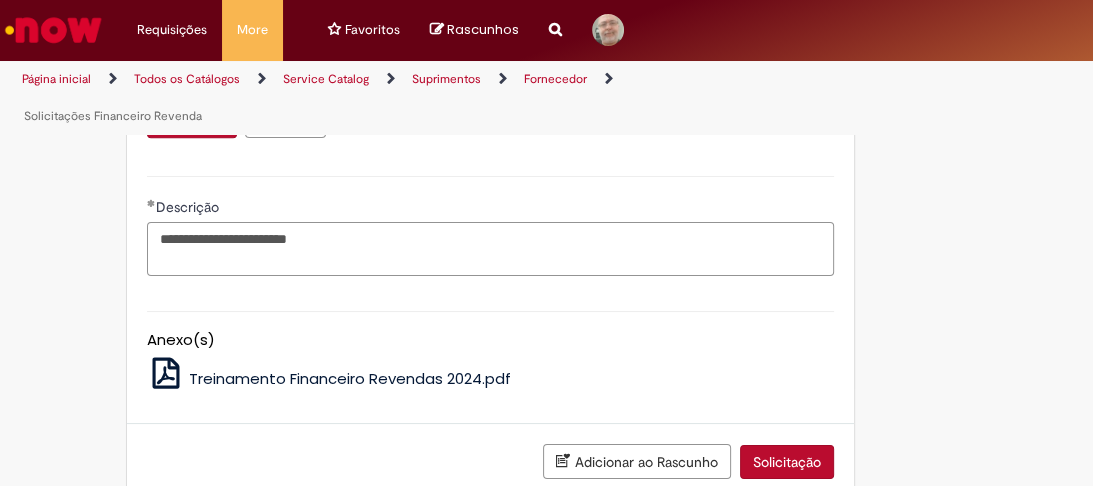 scroll, scrollTop: 1386, scrollLeft: 0, axis: vertical 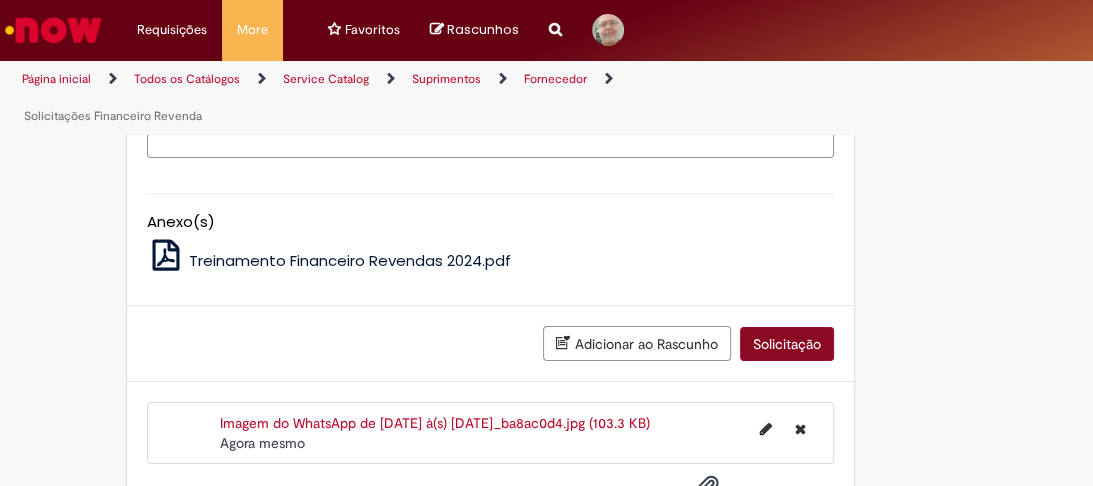 type on "**********" 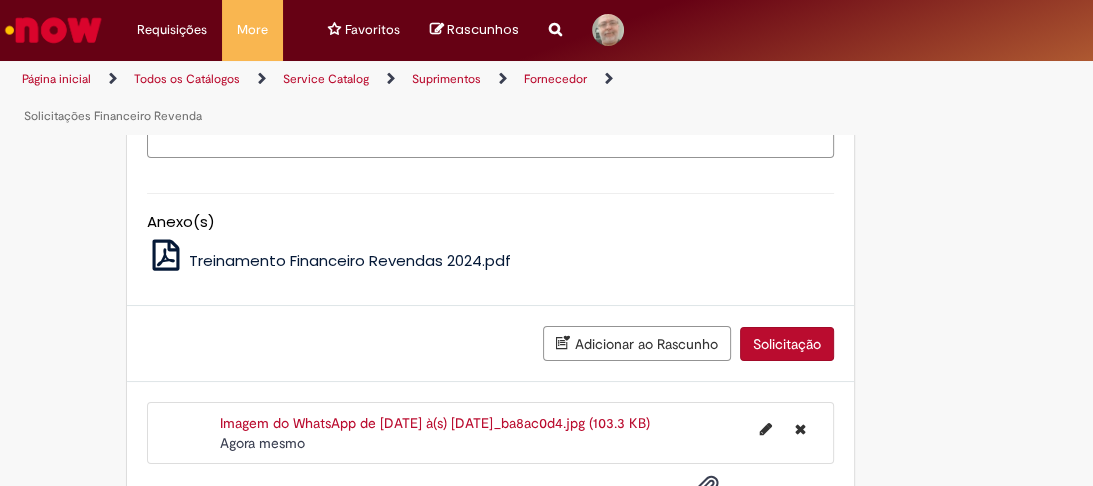 click on "Solicitação" at bounding box center (787, 344) 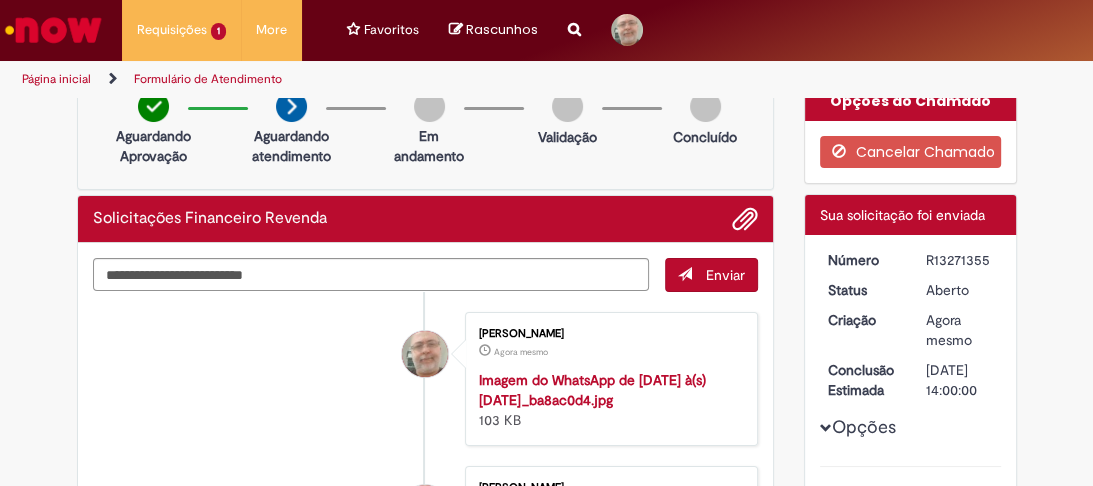 scroll, scrollTop: 0, scrollLeft: 0, axis: both 